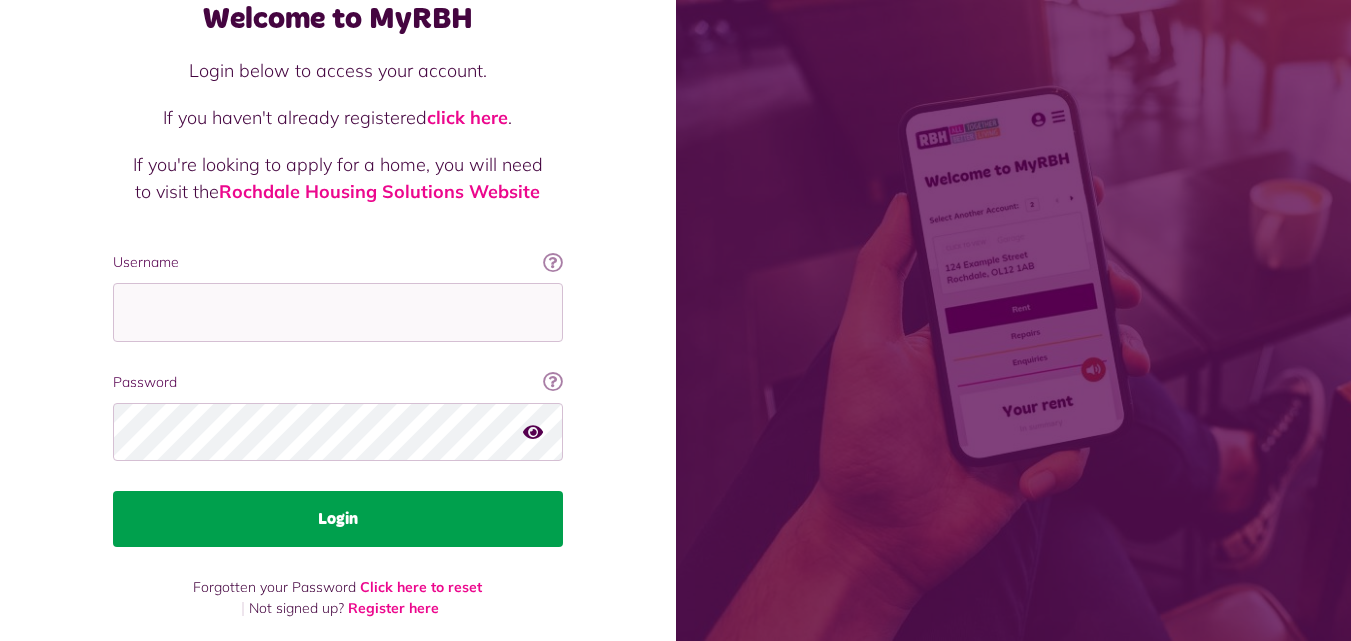 scroll, scrollTop: 127, scrollLeft: 0, axis: vertical 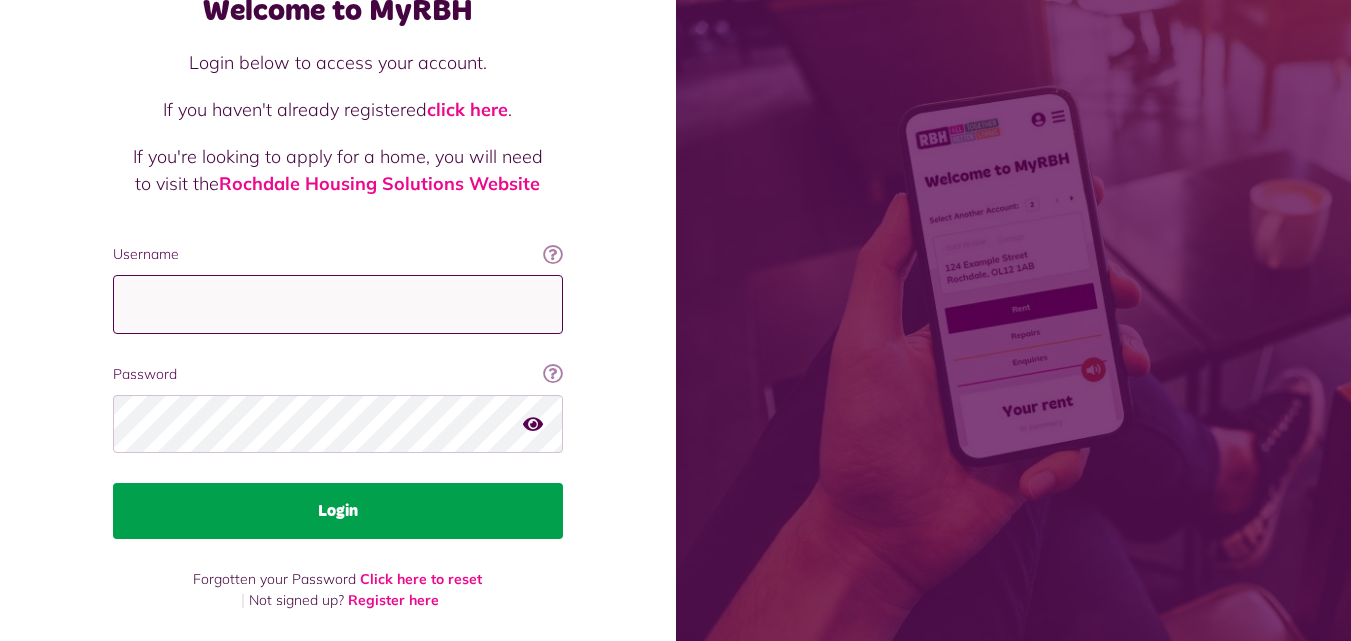 type on "**********" 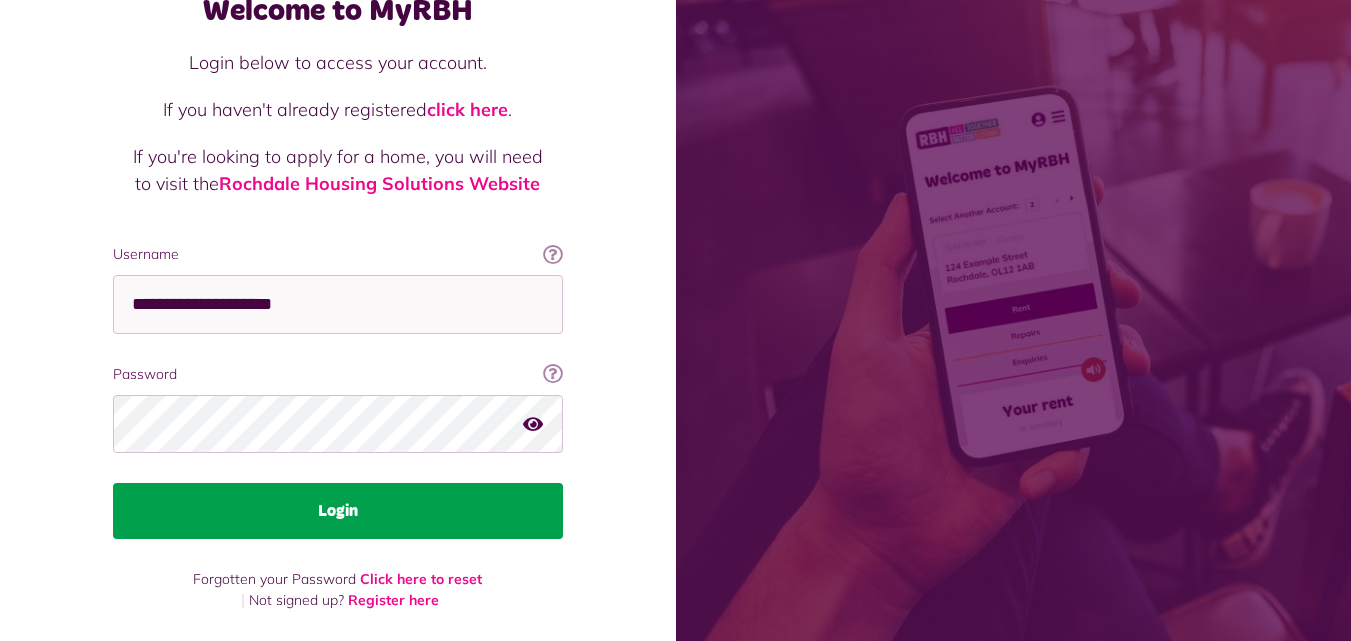 click on "Login" at bounding box center (338, 511) 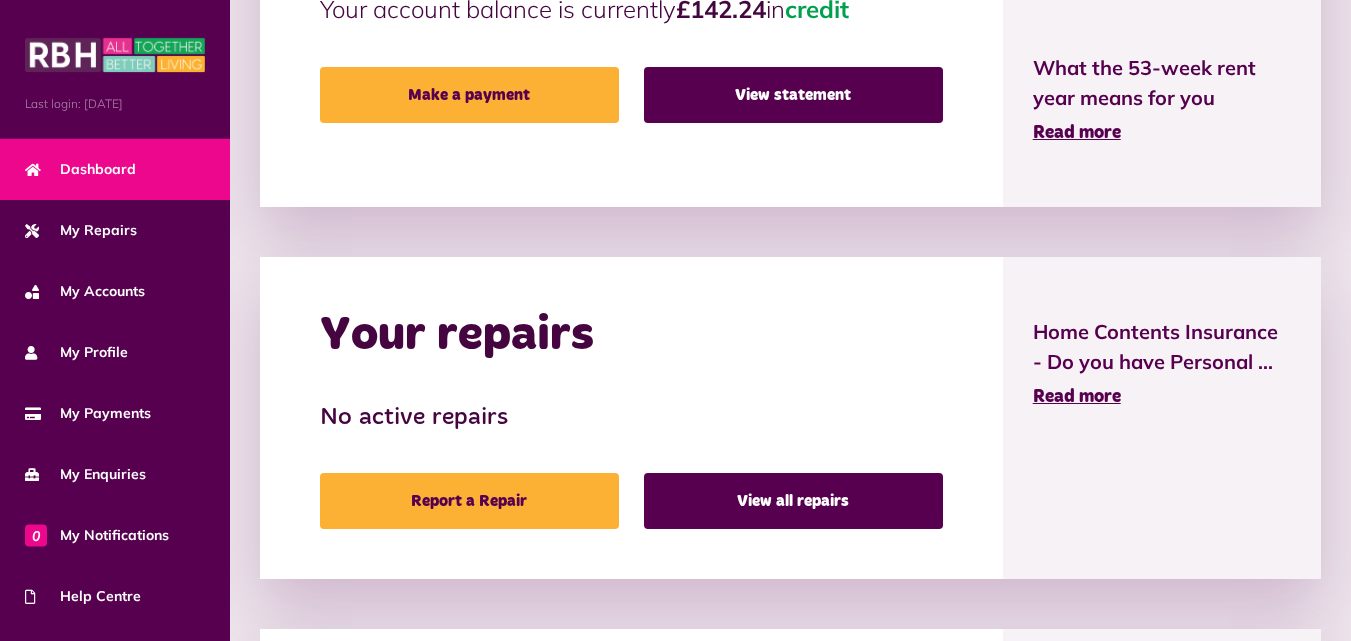 scroll, scrollTop: 800, scrollLeft: 0, axis: vertical 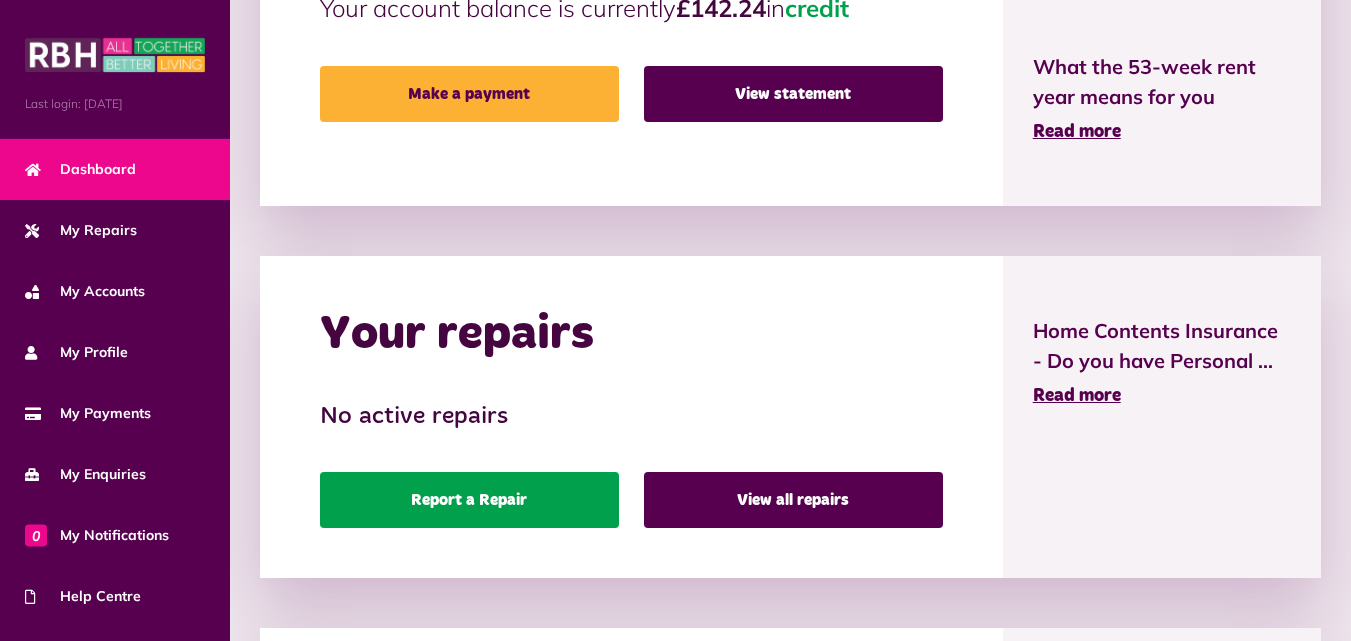 click on "Report a Repair" at bounding box center [469, 500] 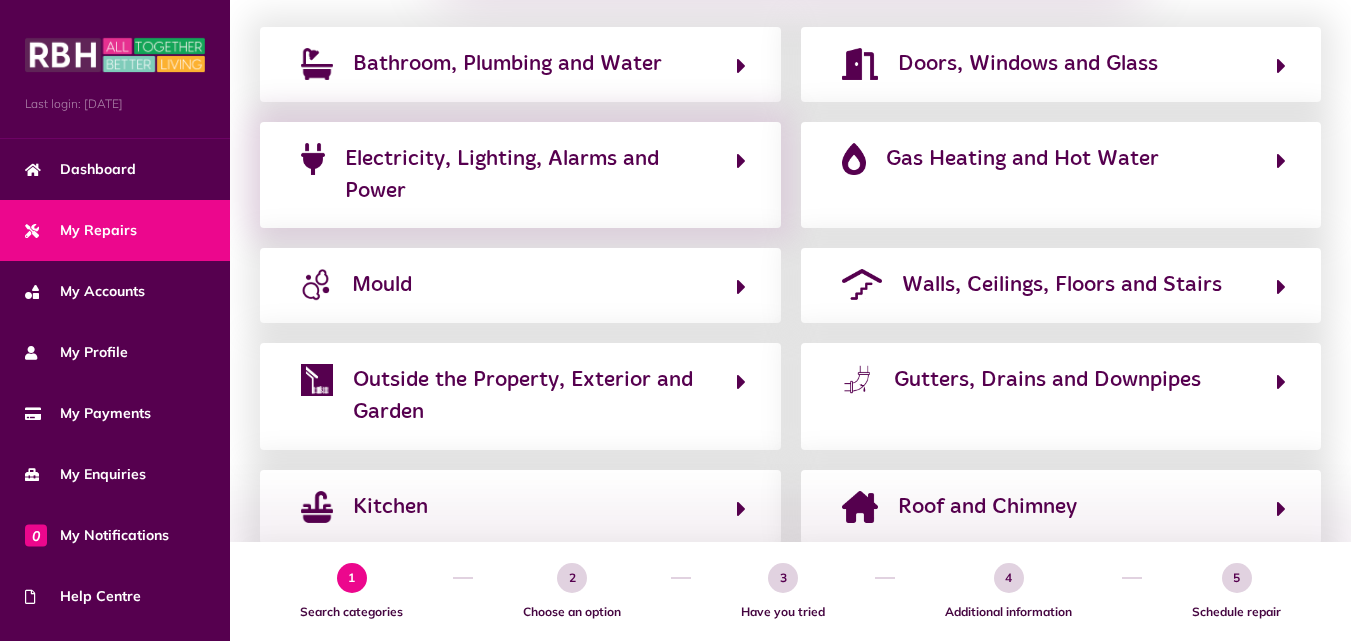 scroll, scrollTop: 500, scrollLeft: 0, axis: vertical 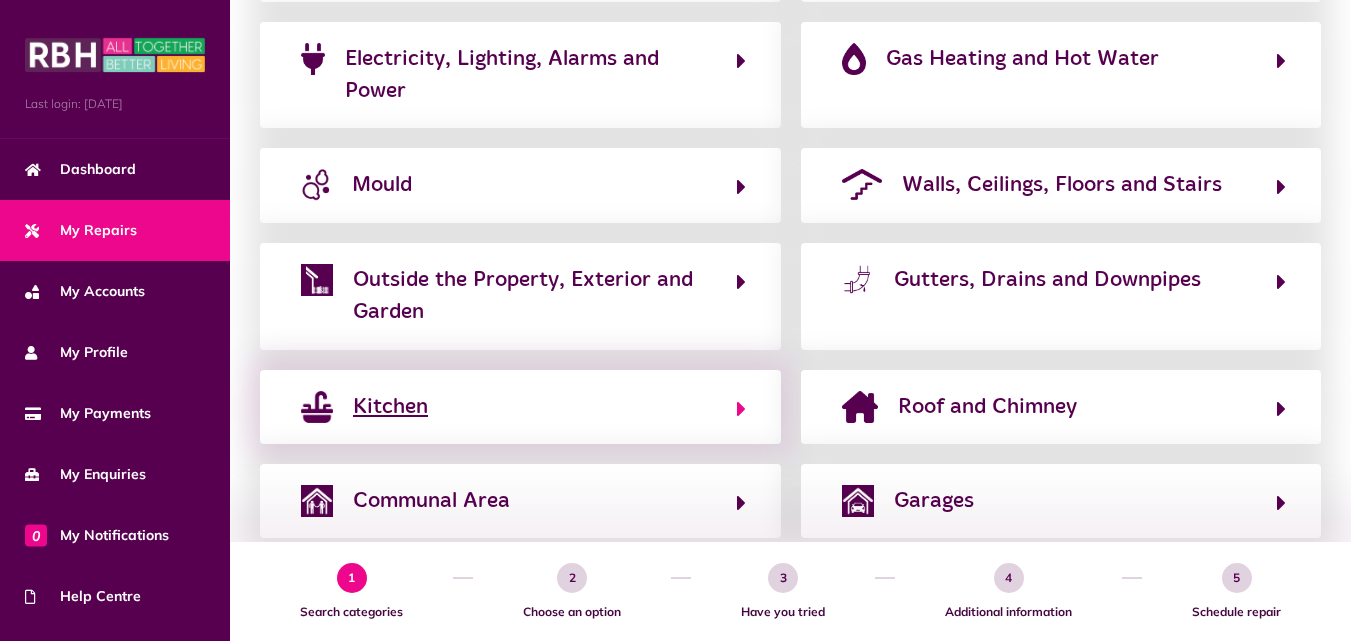 click on "Kitchen" 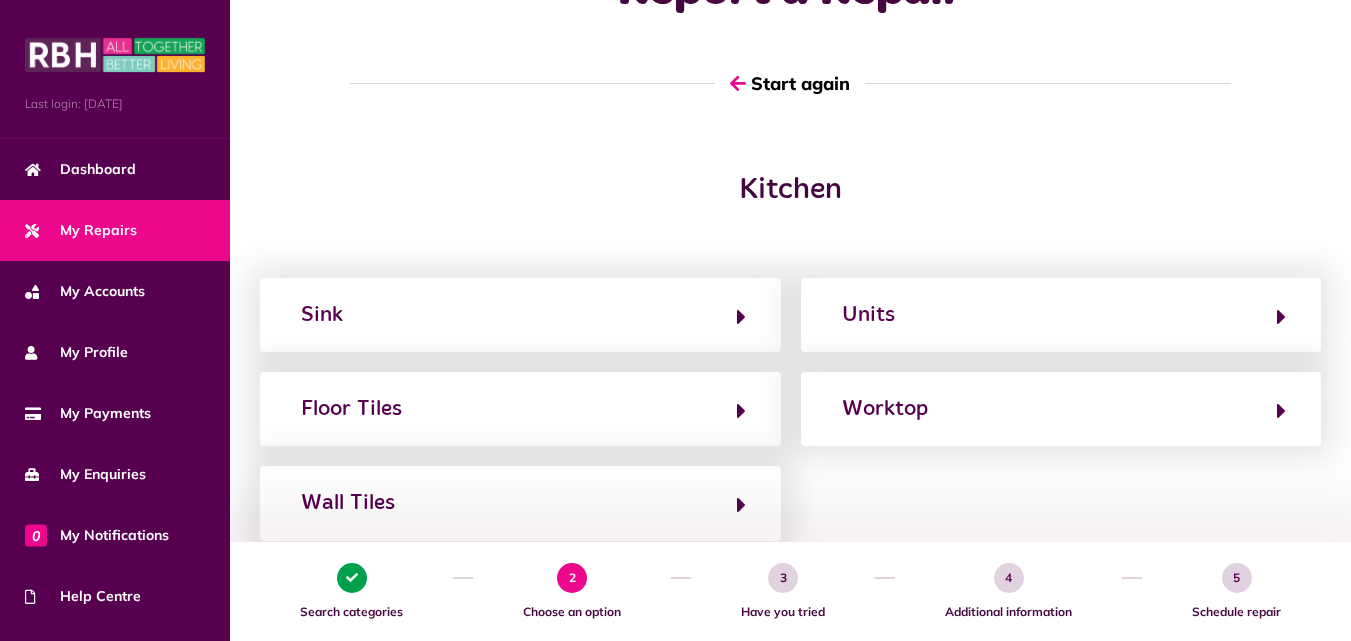 scroll, scrollTop: 200, scrollLeft: 0, axis: vertical 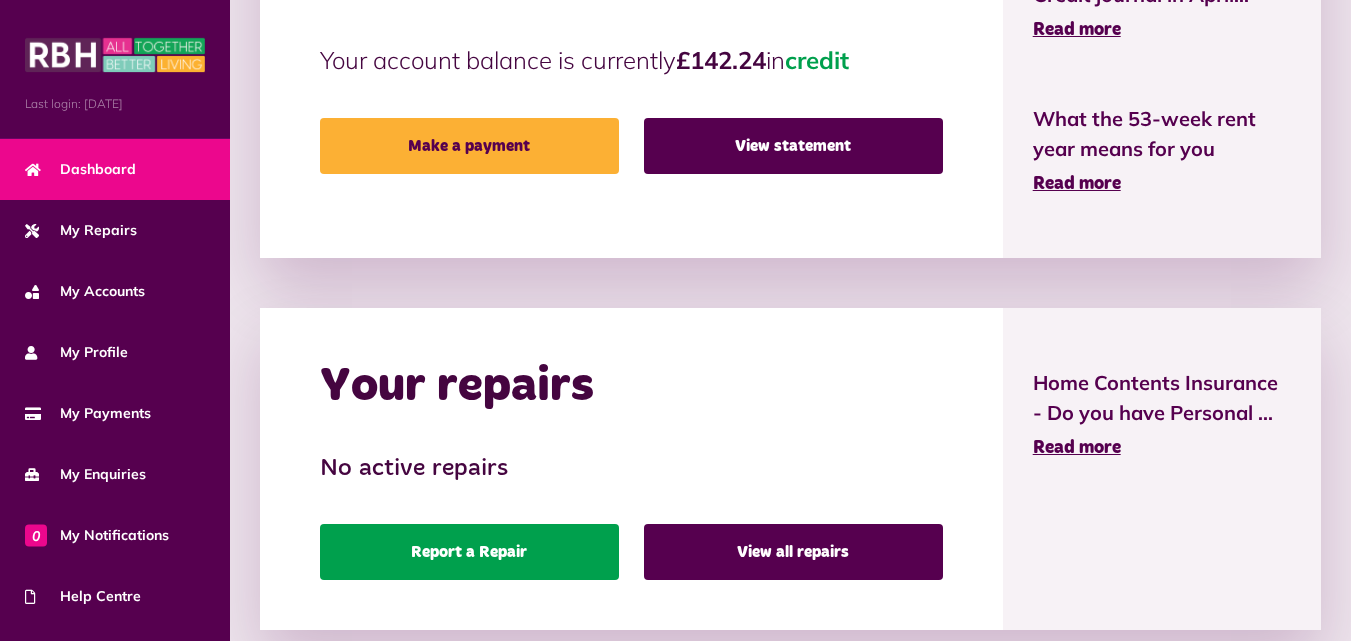 click on "Report a Repair" at bounding box center [469, 552] 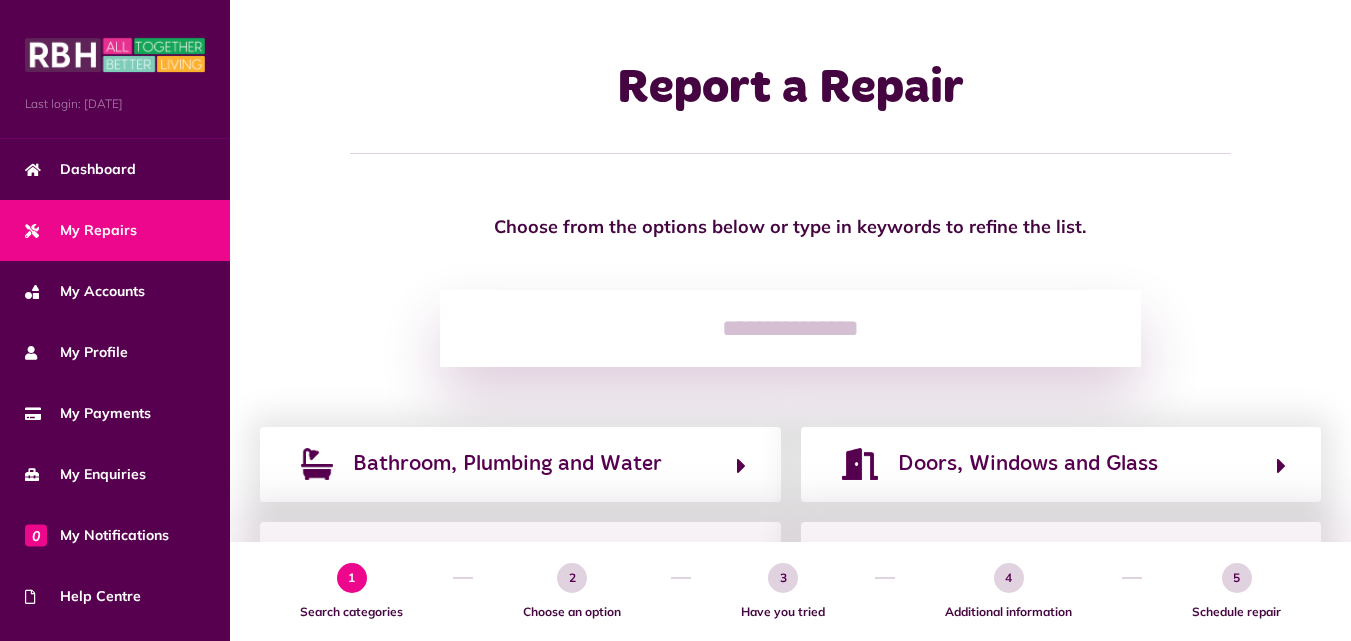 scroll, scrollTop: 0, scrollLeft: 0, axis: both 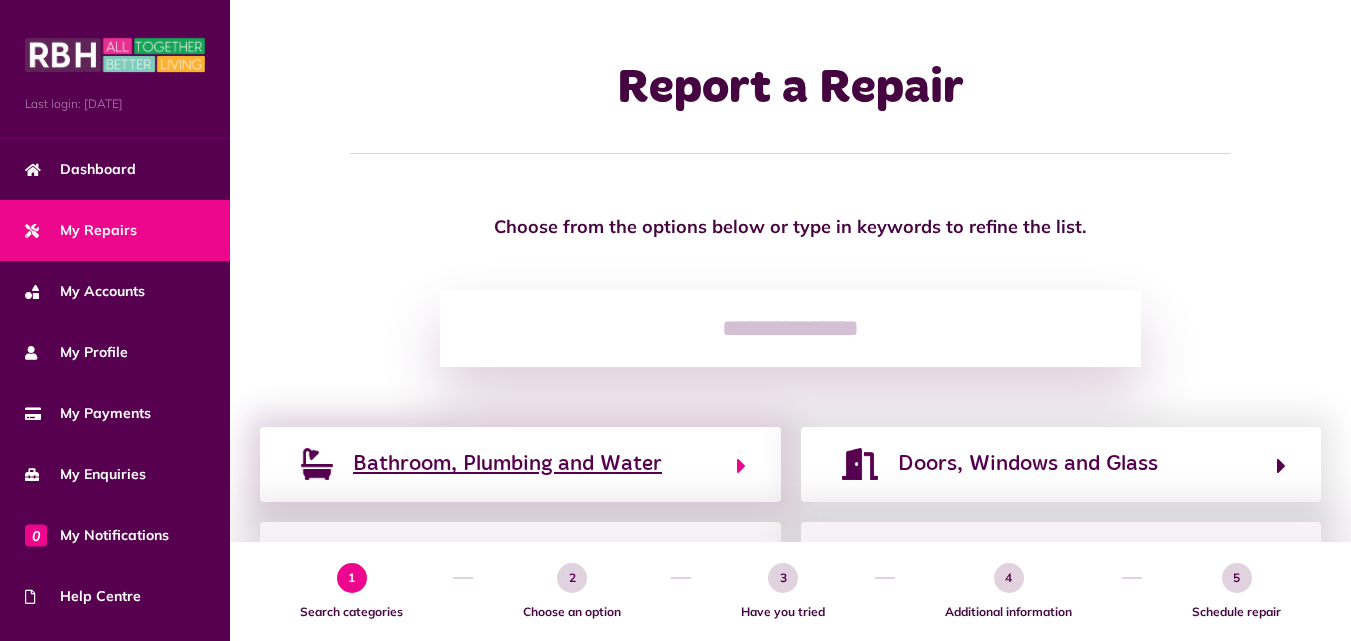 click on "Bathroom, Plumbing and Water" 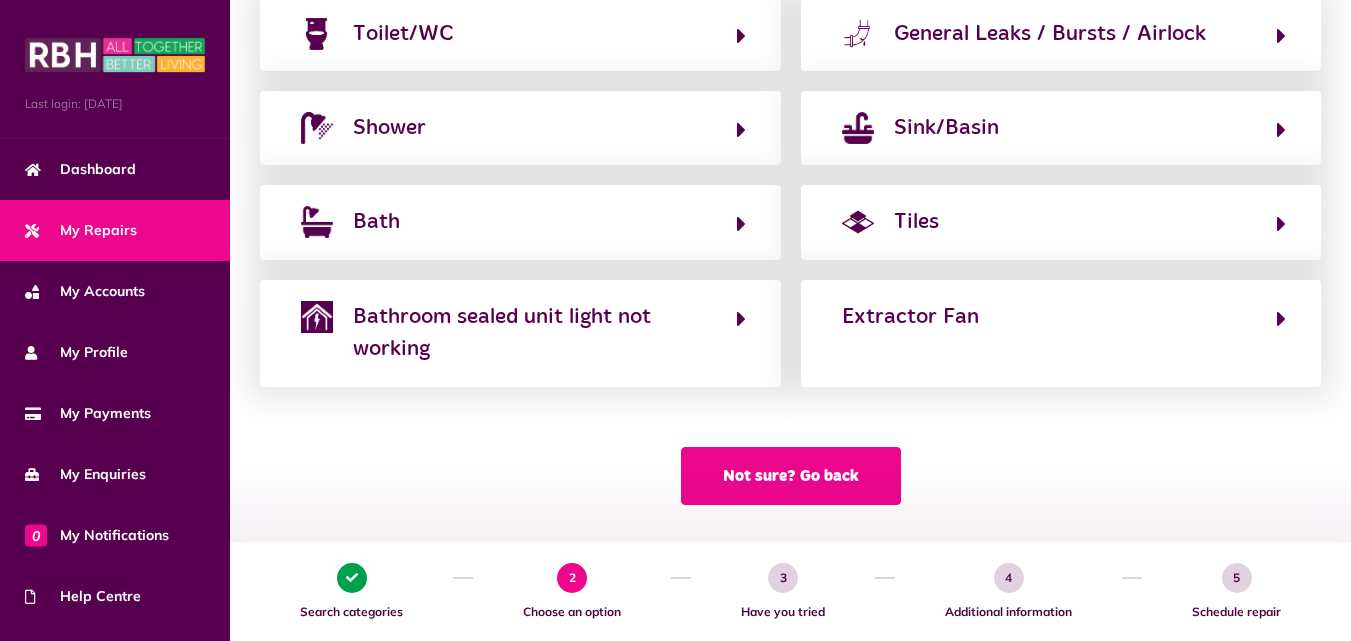 scroll, scrollTop: 393, scrollLeft: 0, axis: vertical 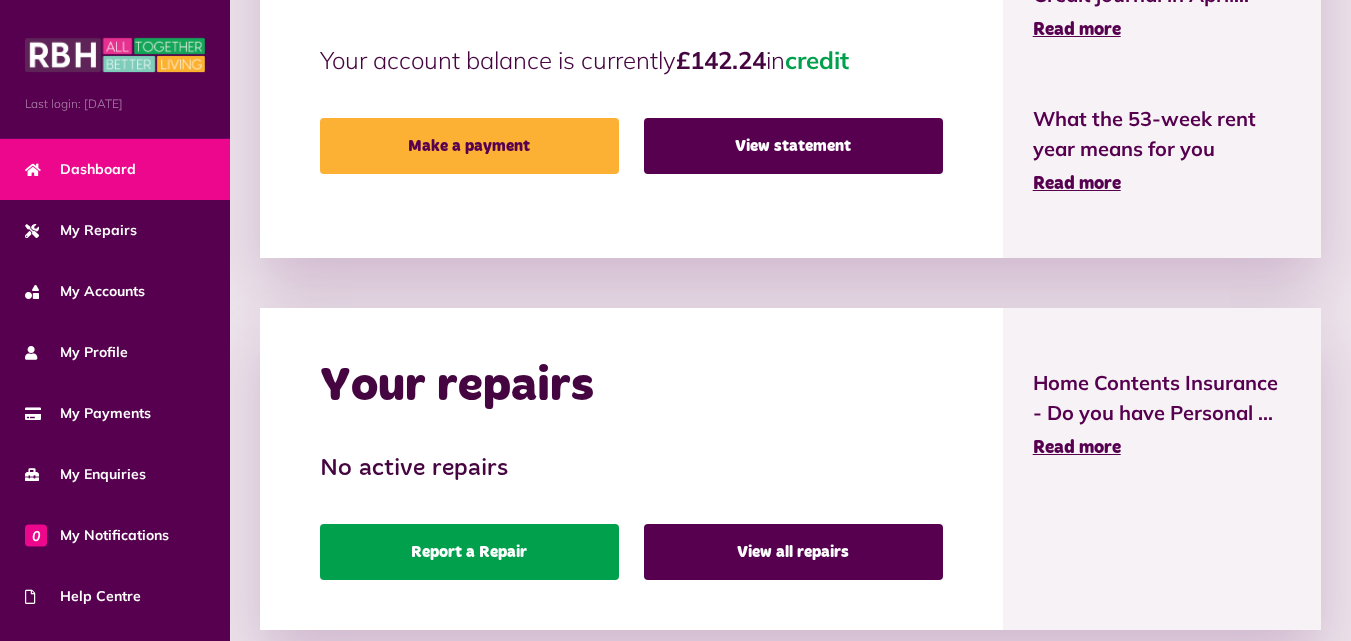 click on "Report a Repair" at bounding box center [469, 552] 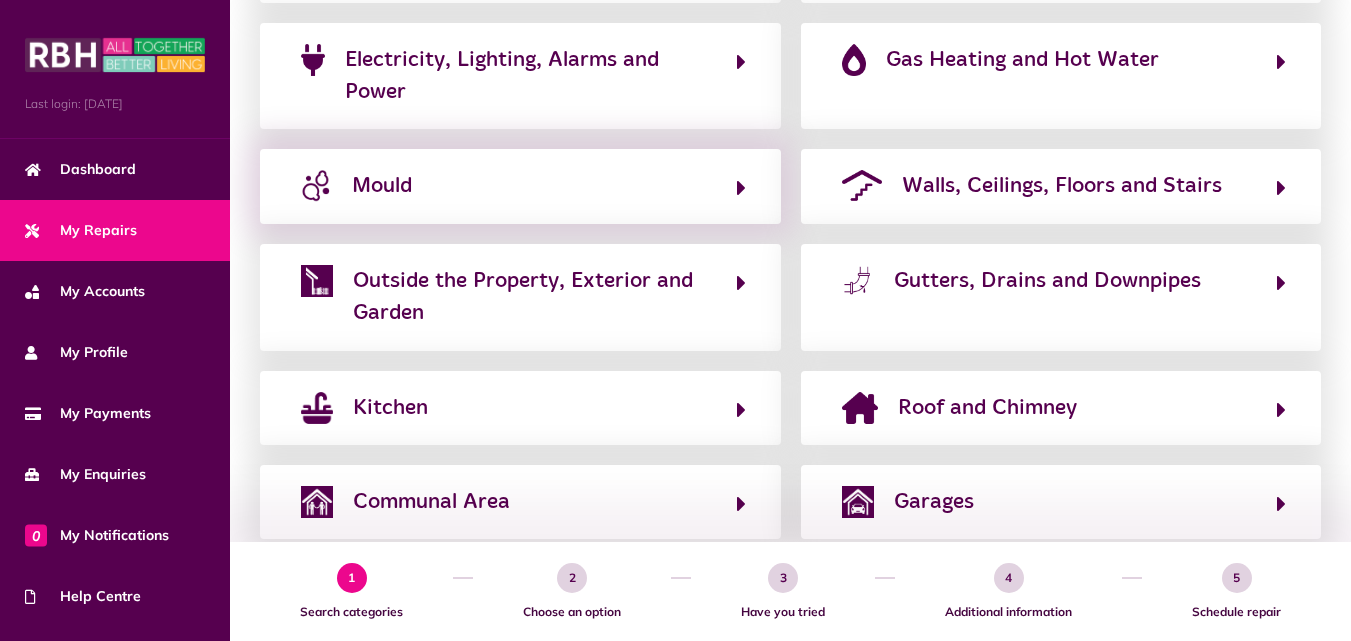 scroll, scrollTop: 547, scrollLeft: 0, axis: vertical 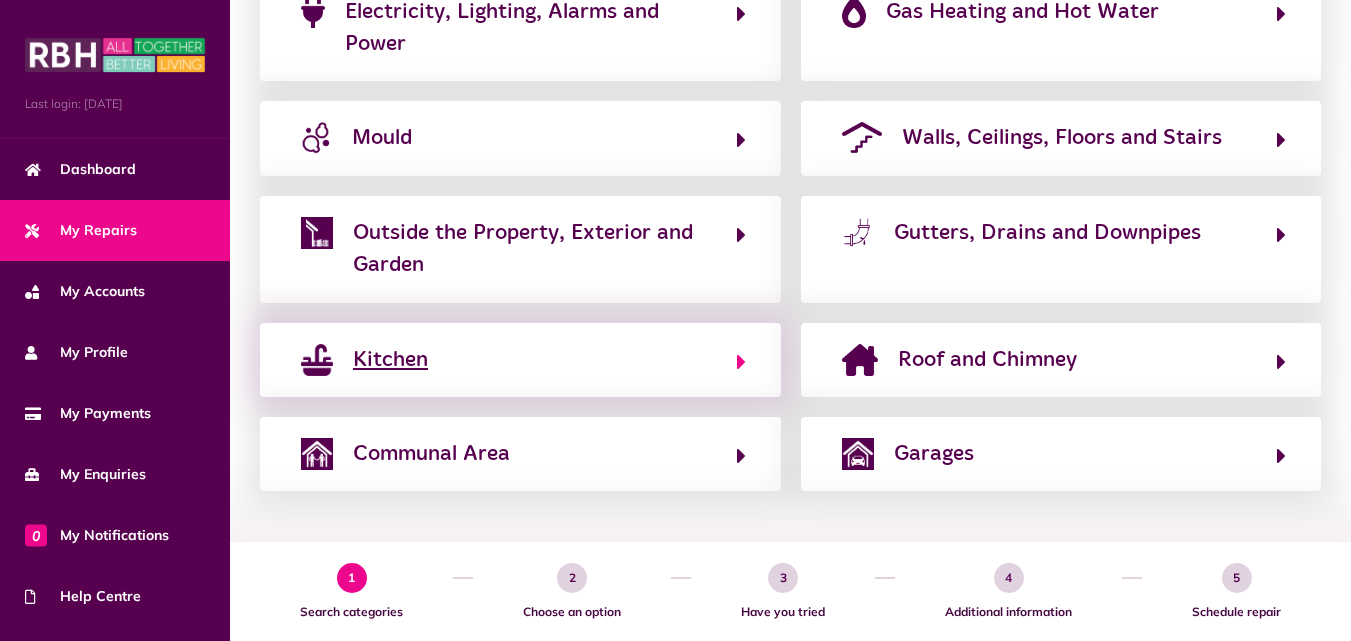 click on "Kitchen" 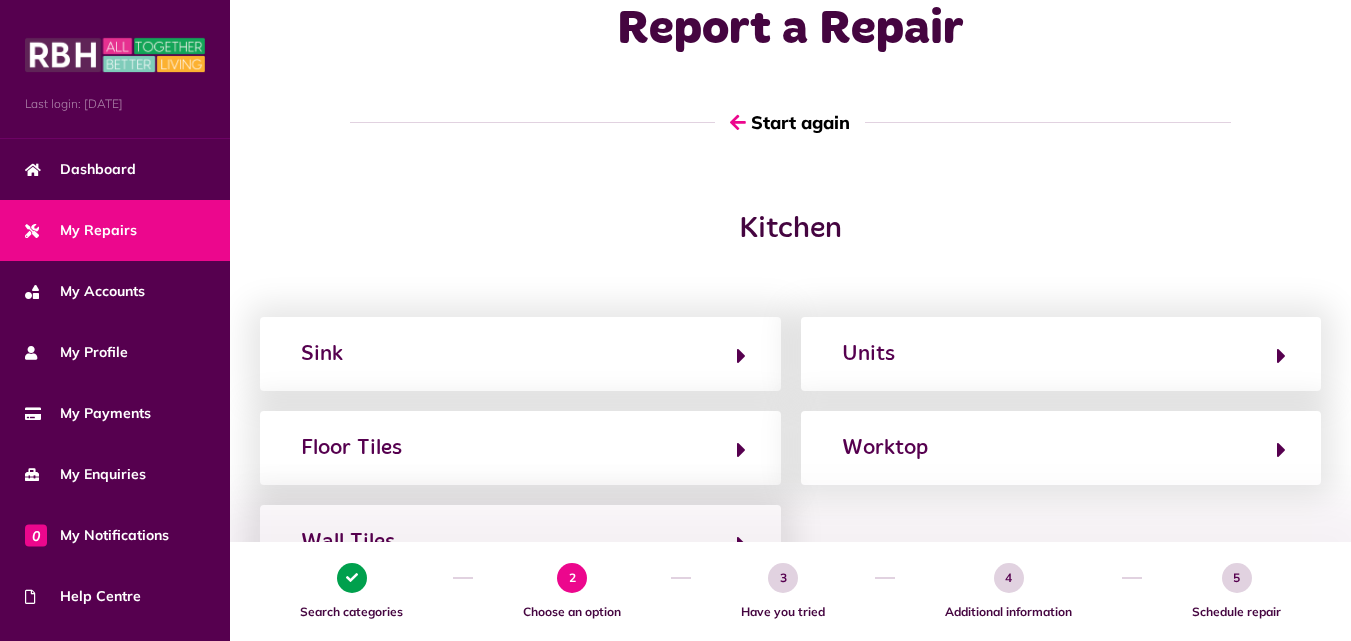 scroll, scrollTop: 0, scrollLeft: 0, axis: both 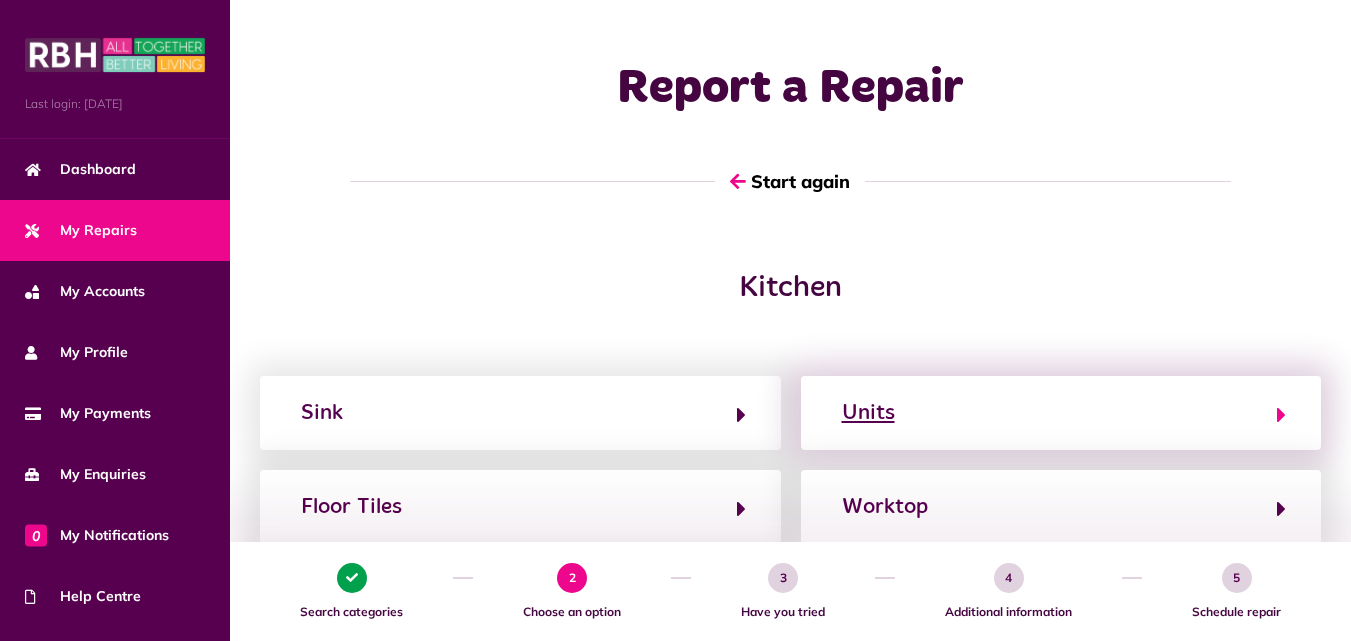 click on "Units" 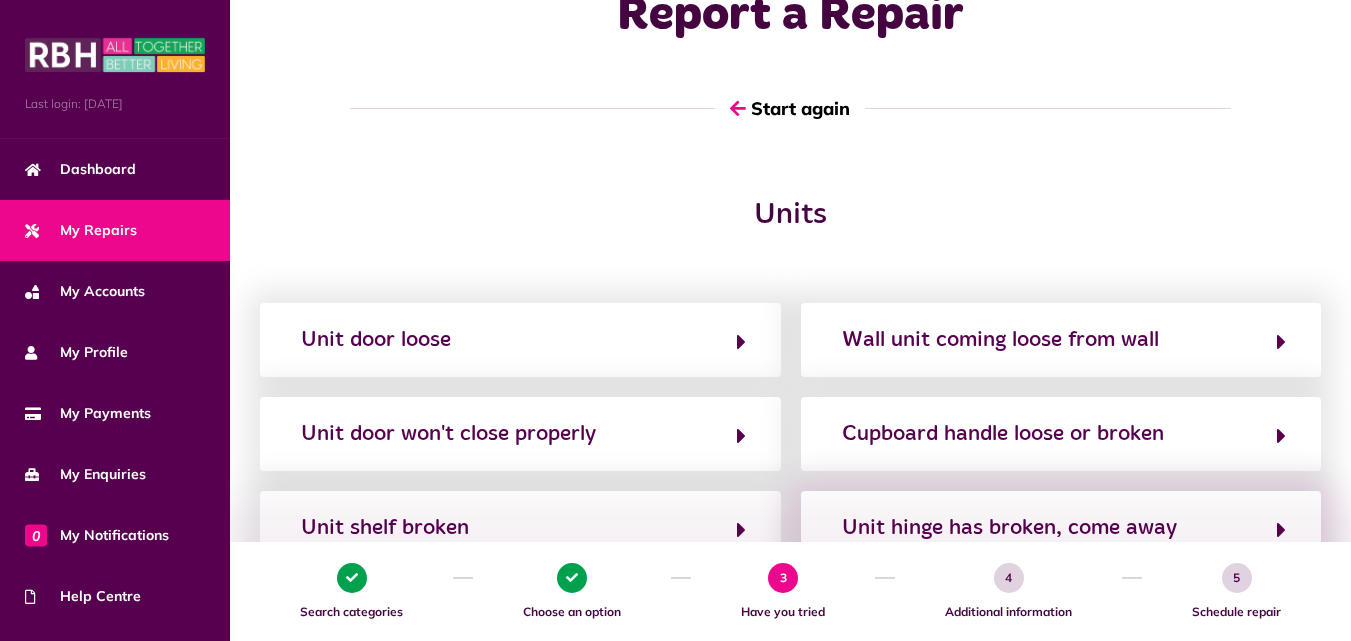 scroll, scrollTop: 200, scrollLeft: 0, axis: vertical 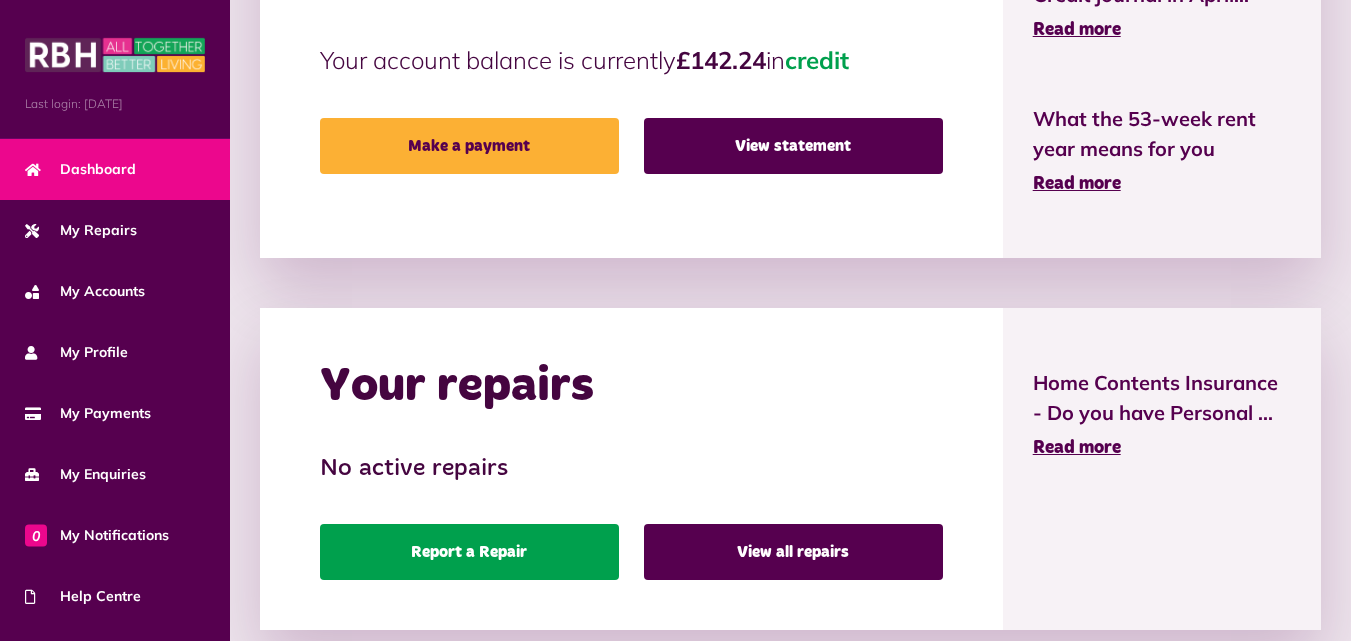 click on "Report a Repair" at bounding box center [469, 552] 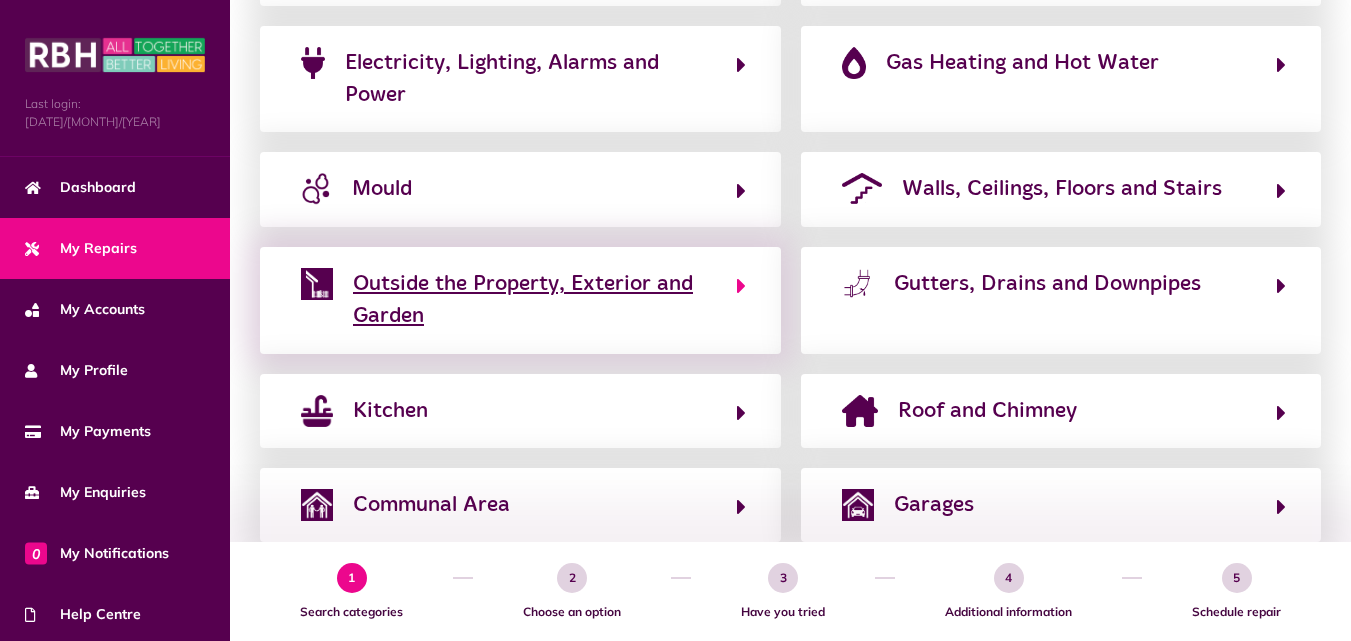 scroll, scrollTop: 547, scrollLeft: 0, axis: vertical 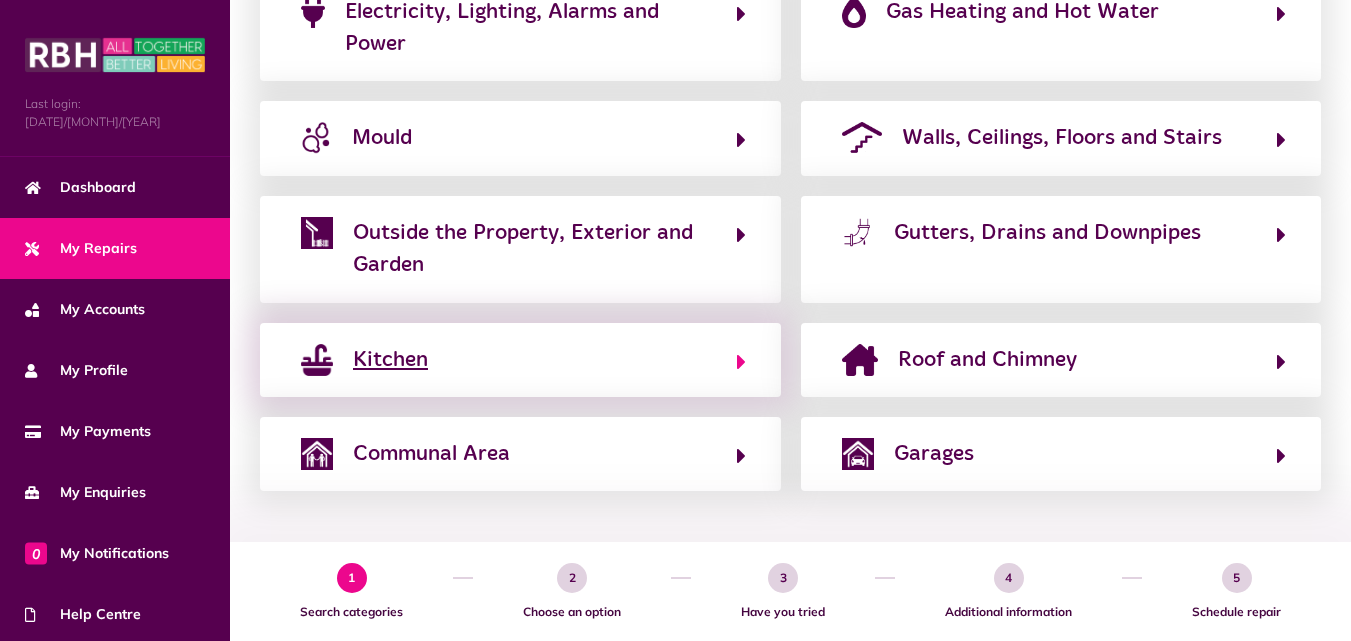 click 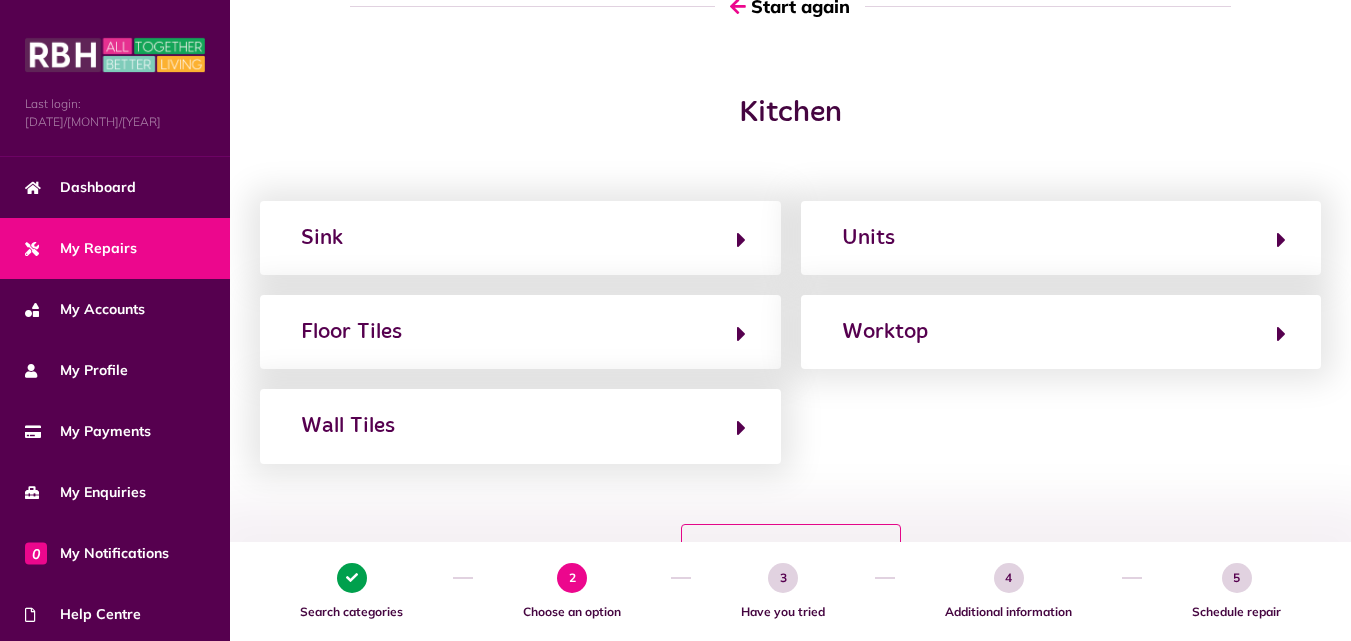 scroll, scrollTop: 0, scrollLeft: 0, axis: both 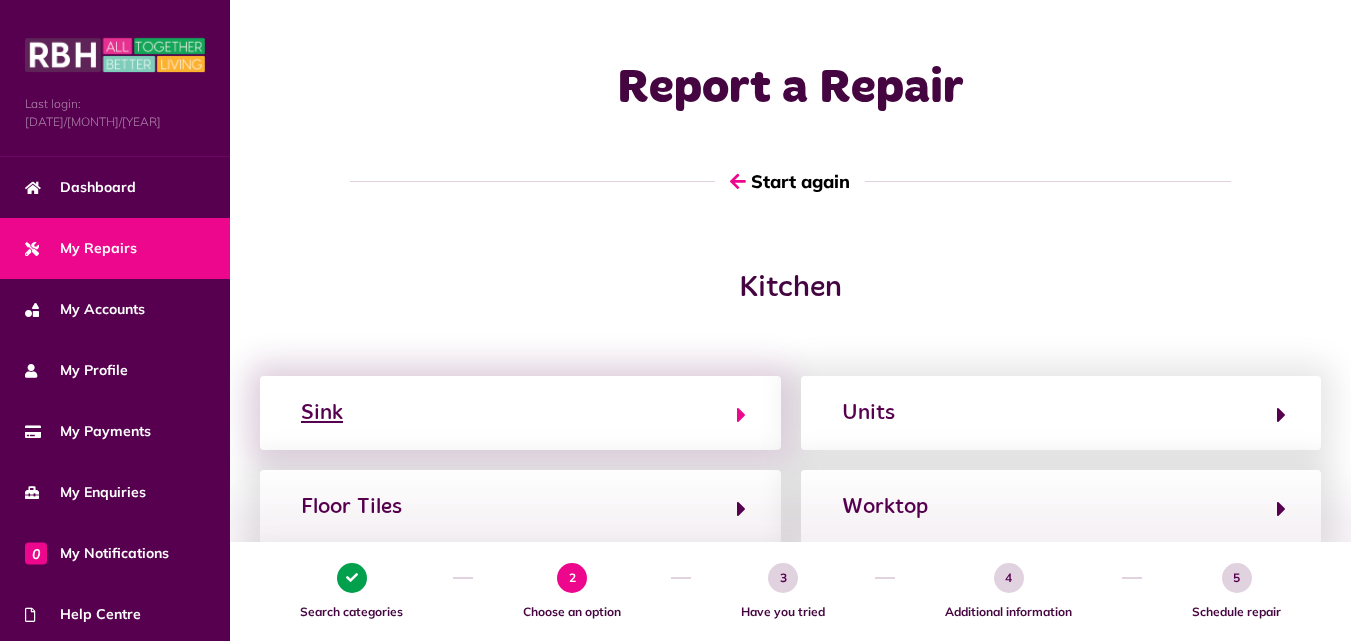 click on "Sink" 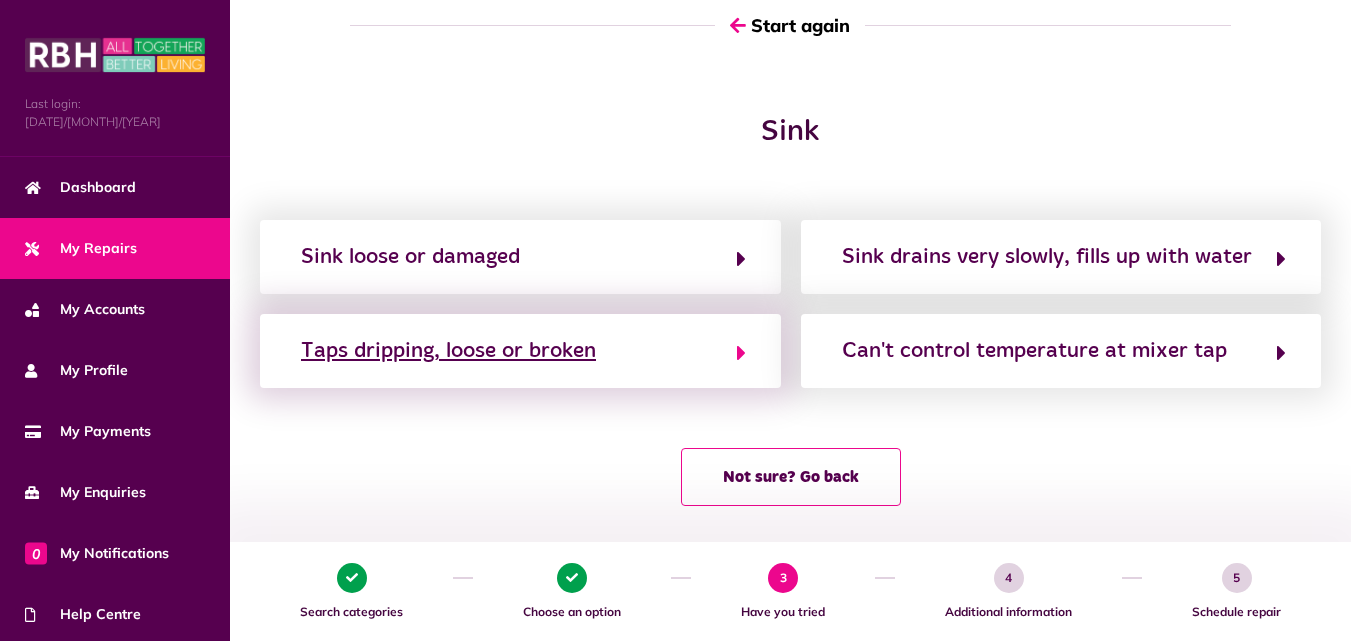 scroll, scrollTop: 171, scrollLeft: 0, axis: vertical 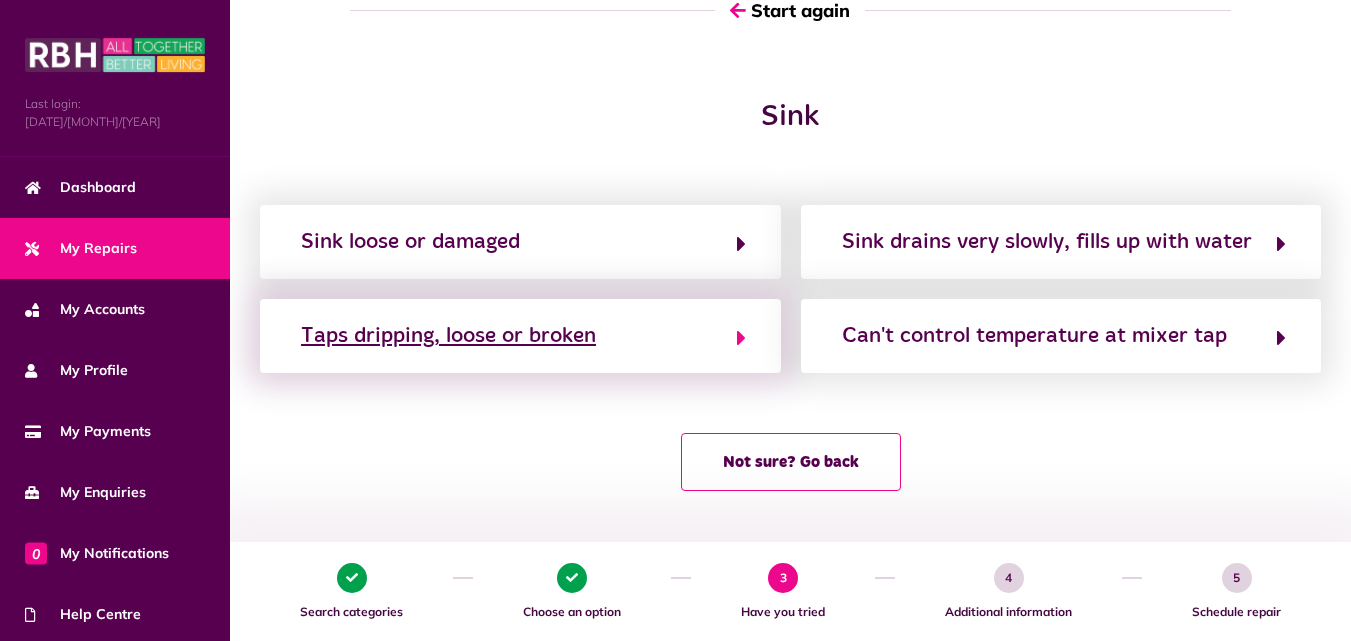 click on "Taps dripping, loose or broken" 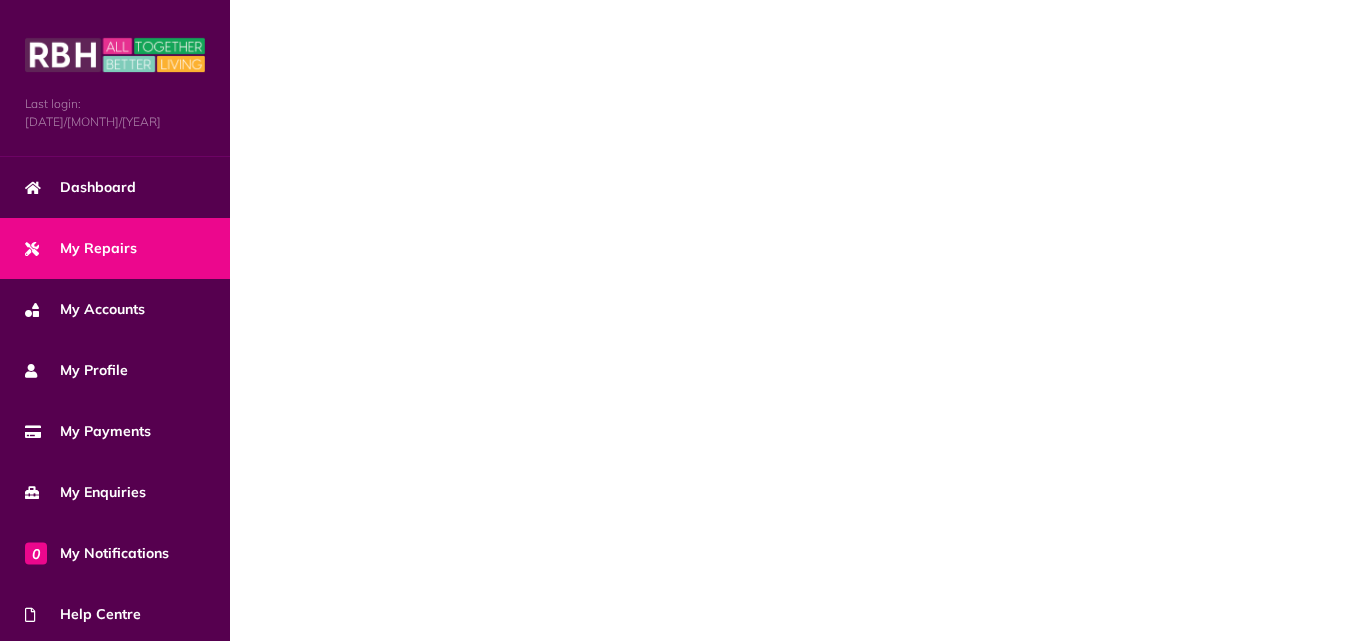 scroll, scrollTop: 0, scrollLeft: 0, axis: both 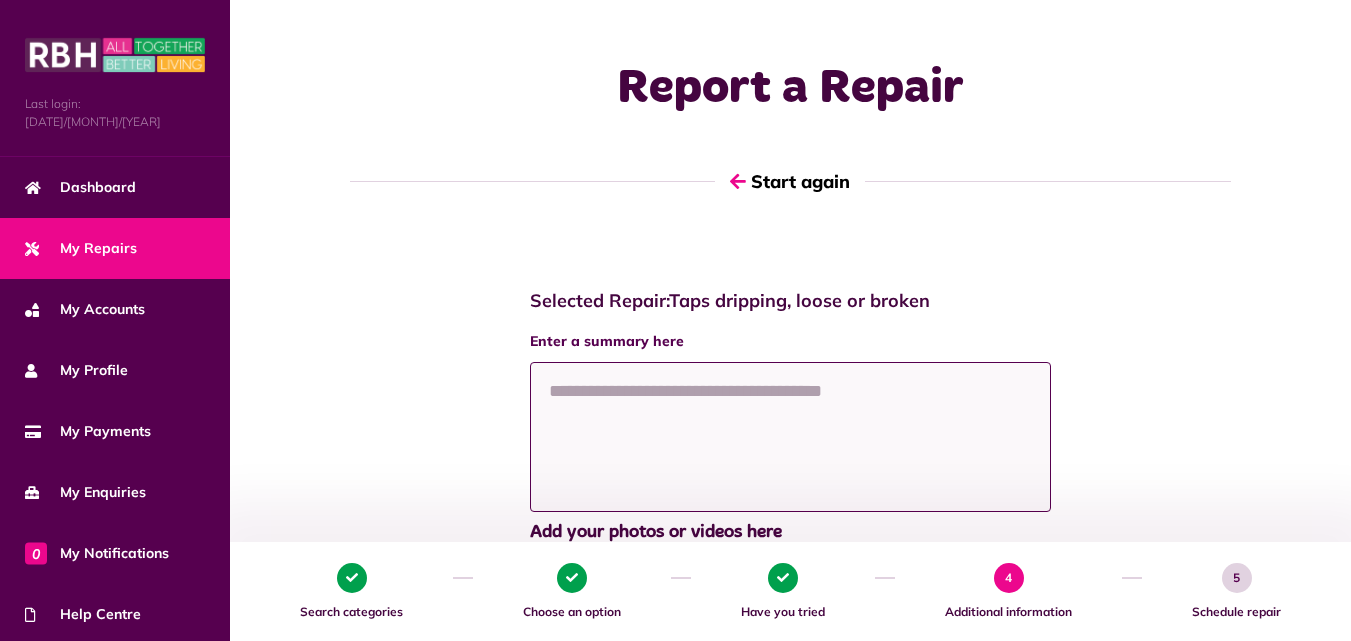 click 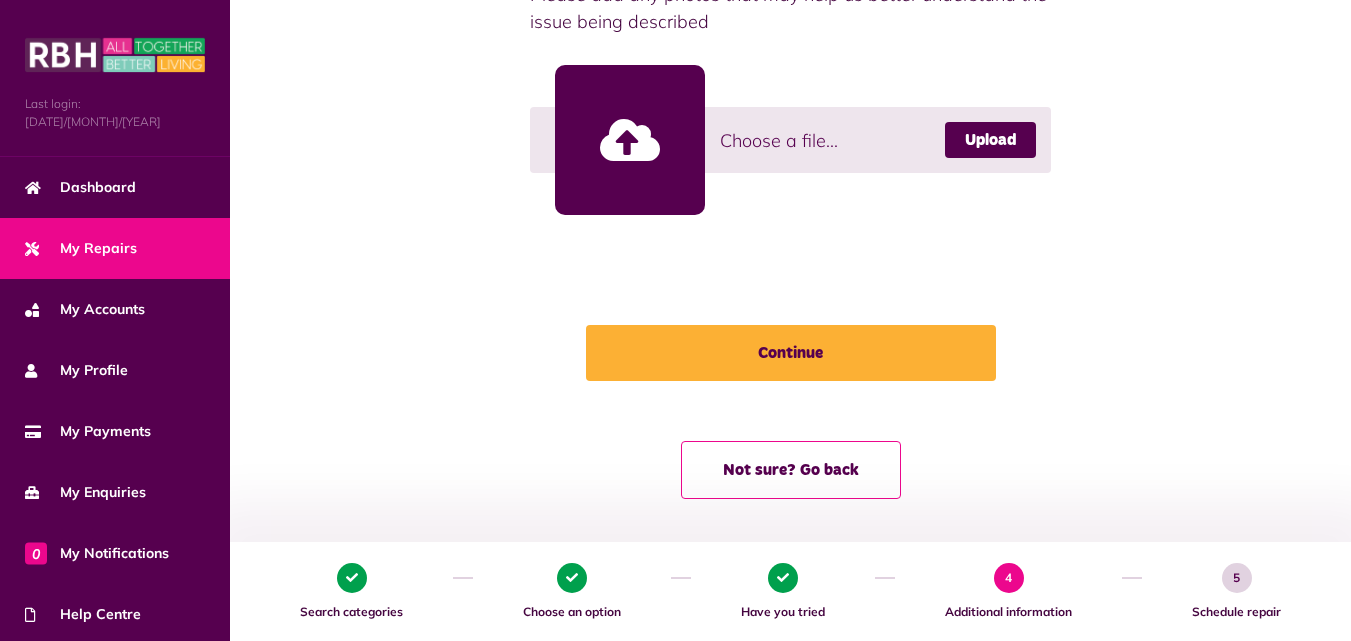 scroll, scrollTop: 583, scrollLeft: 0, axis: vertical 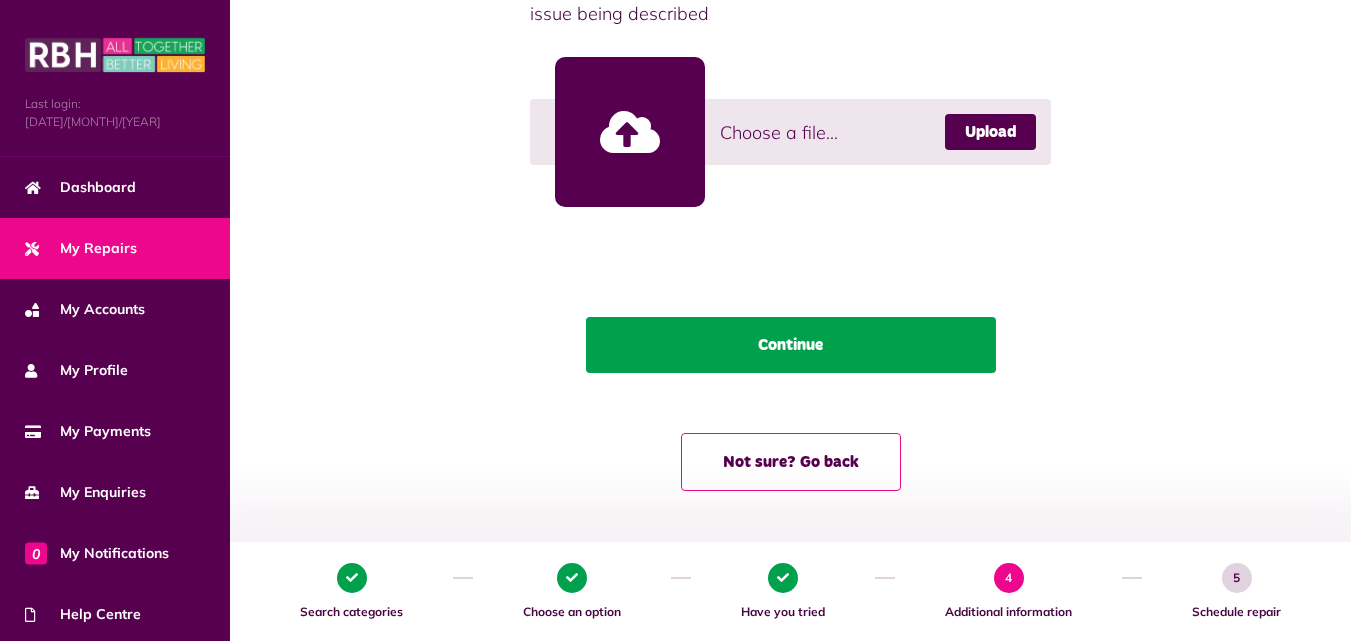 type on "**********" 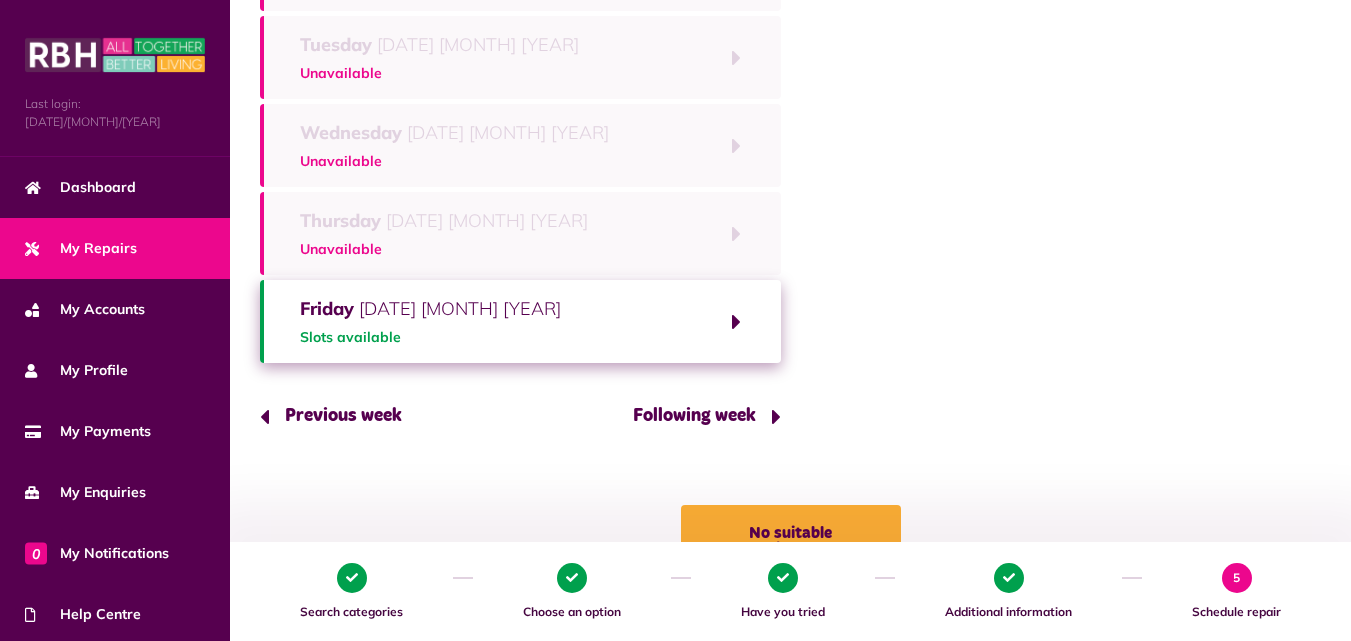 scroll, scrollTop: 400, scrollLeft: 0, axis: vertical 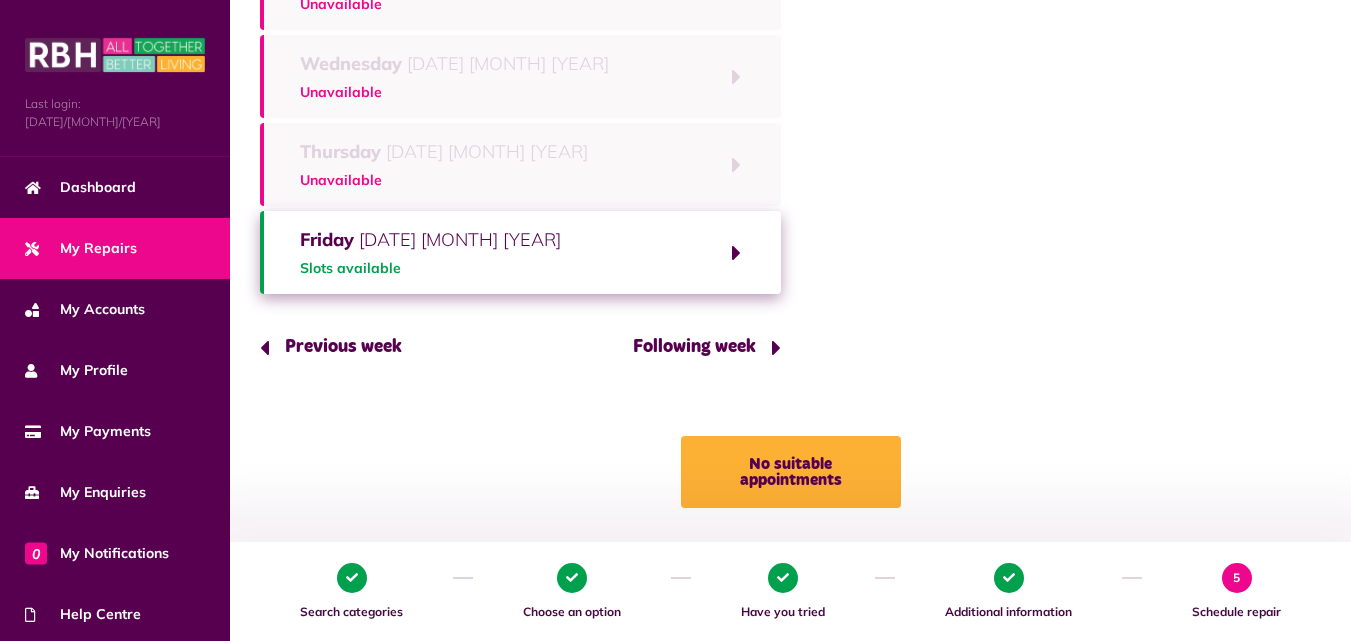 click on "Friday   8th August 2025 Slots available" 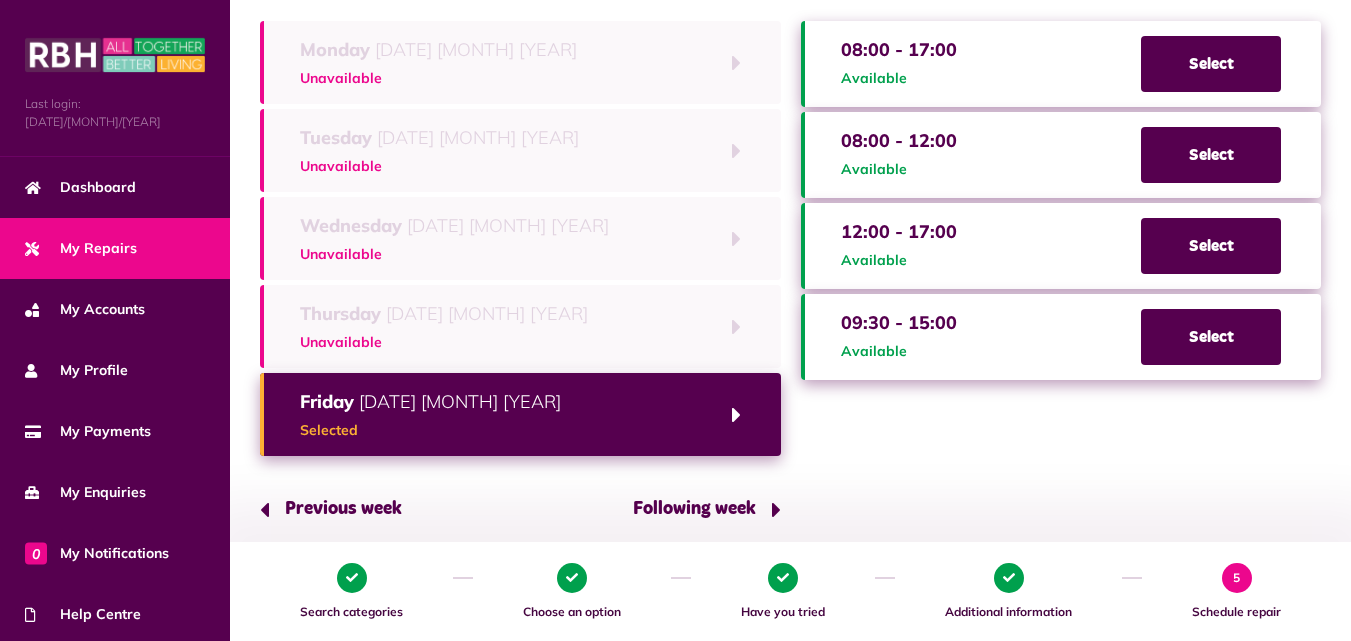 scroll, scrollTop: 200, scrollLeft: 0, axis: vertical 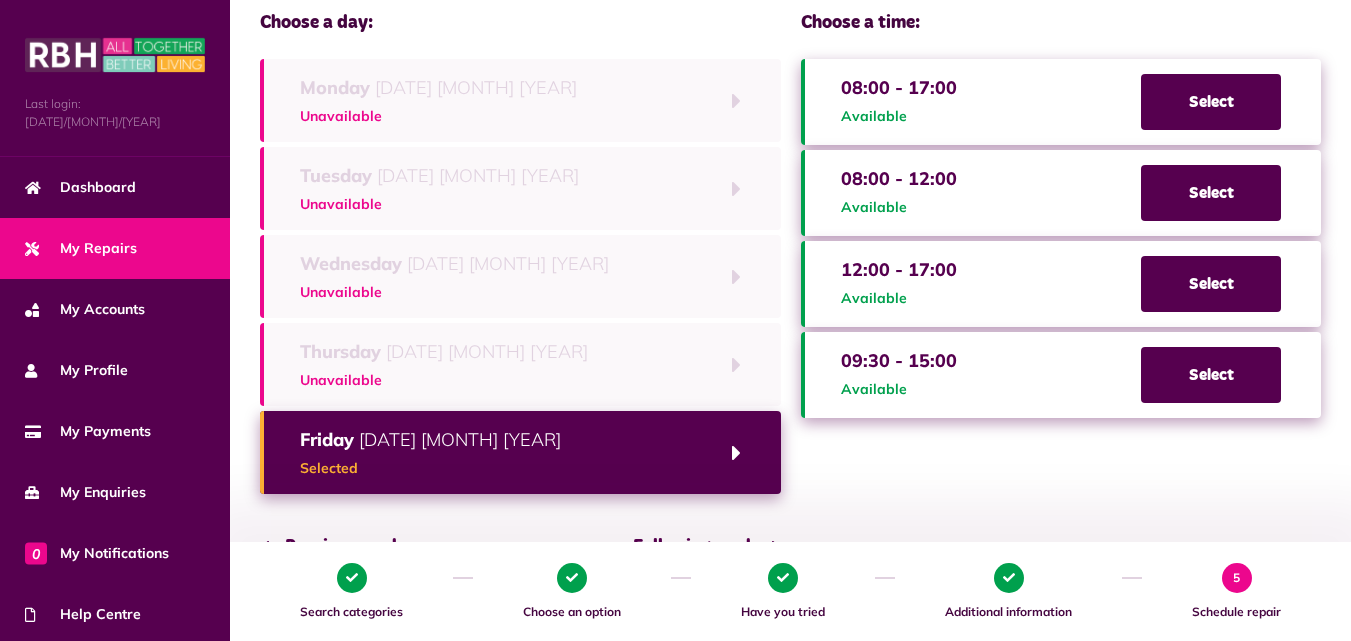 click on "08:00 - 12:00" 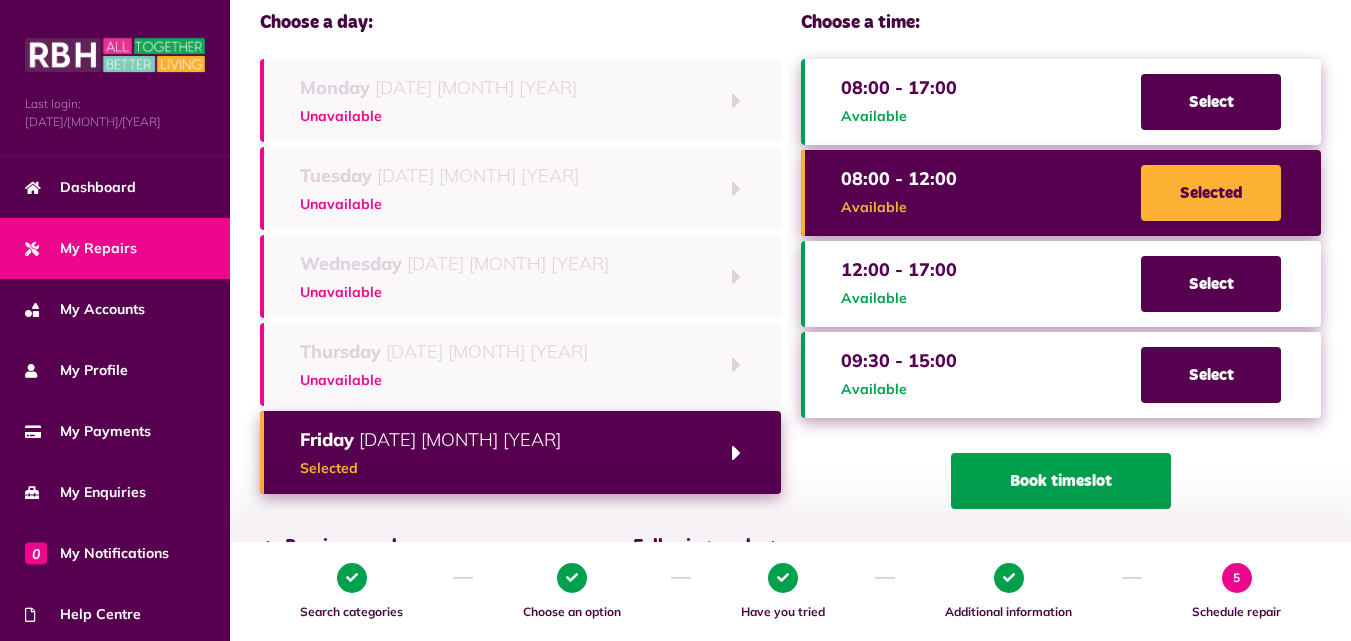 click on "Book timeslot" 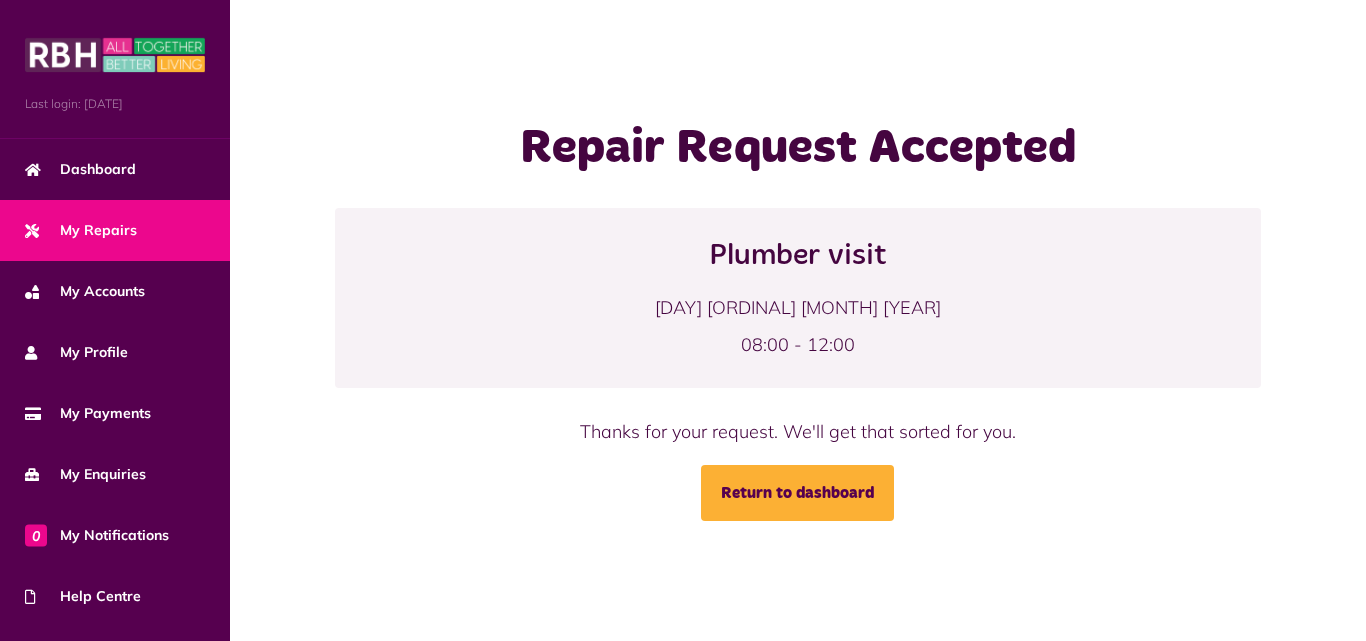 scroll, scrollTop: 0, scrollLeft: 0, axis: both 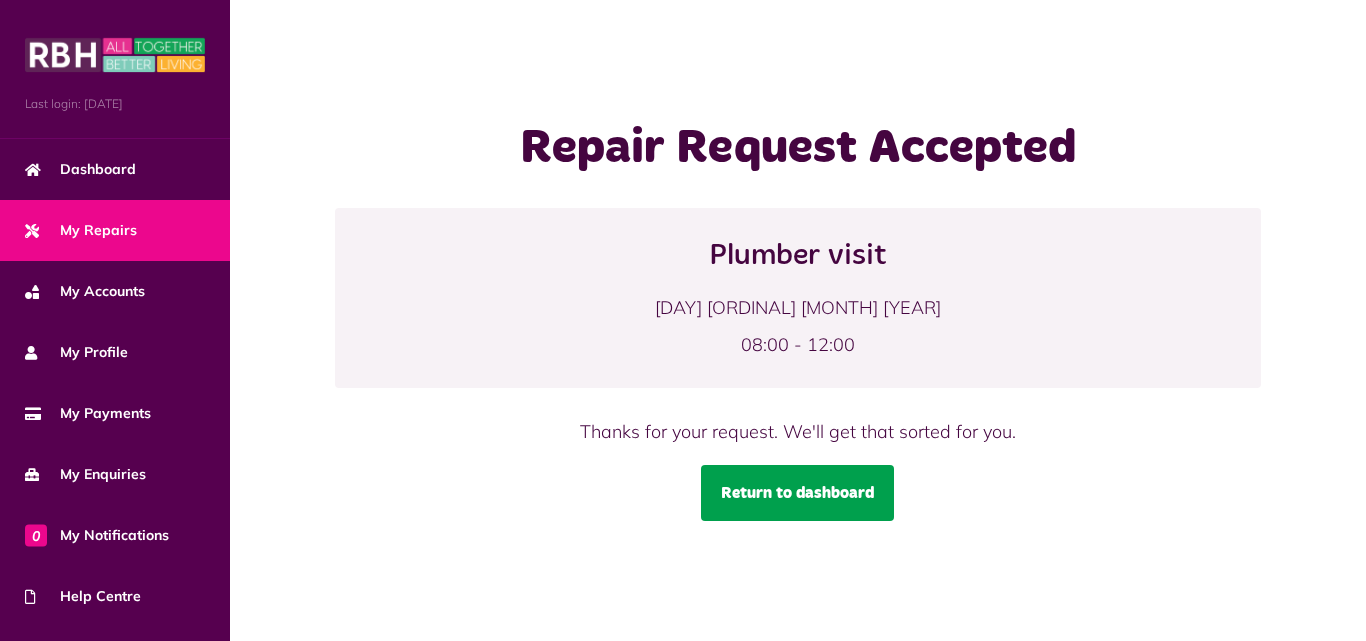 click on "Return to dashboard" at bounding box center (797, 493) 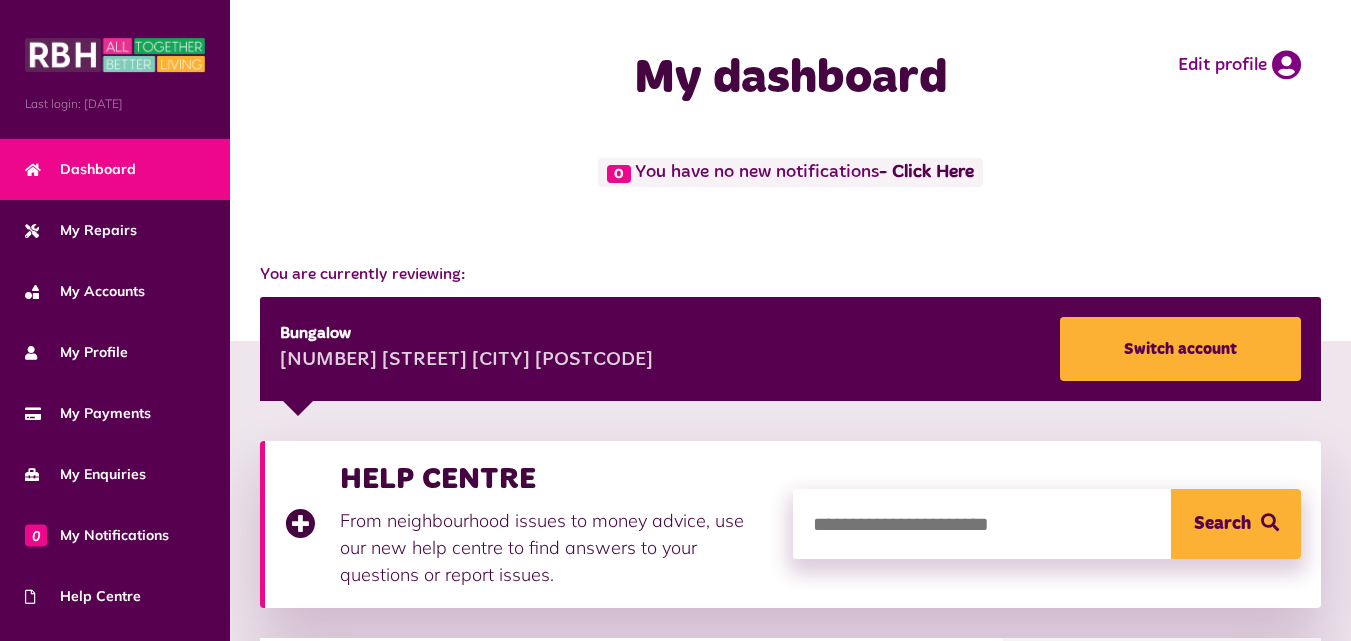 scroll, scrollTop: 0, scrollLeft: 0, axis: both 